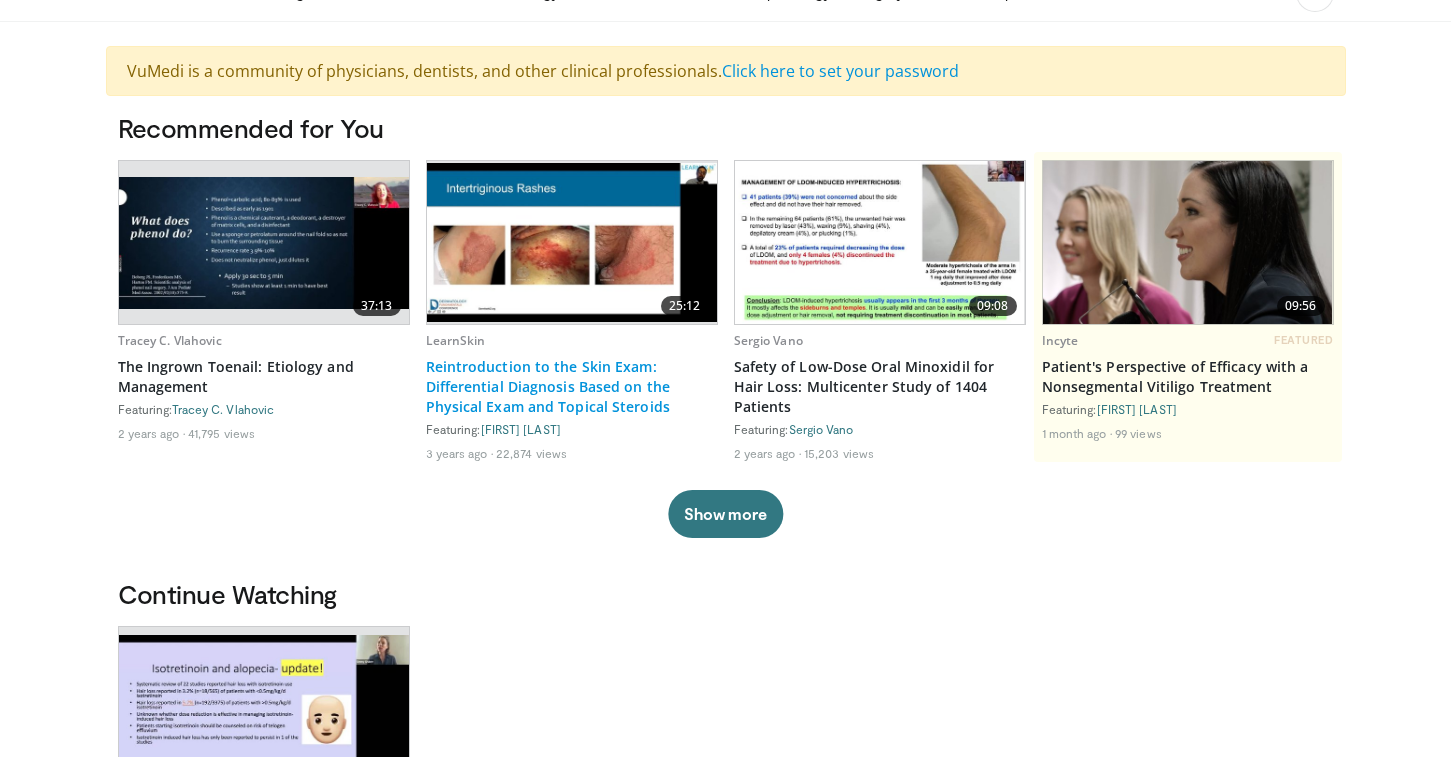 scroll, scrollTop: 0, scrollLeft: 0, axis: both 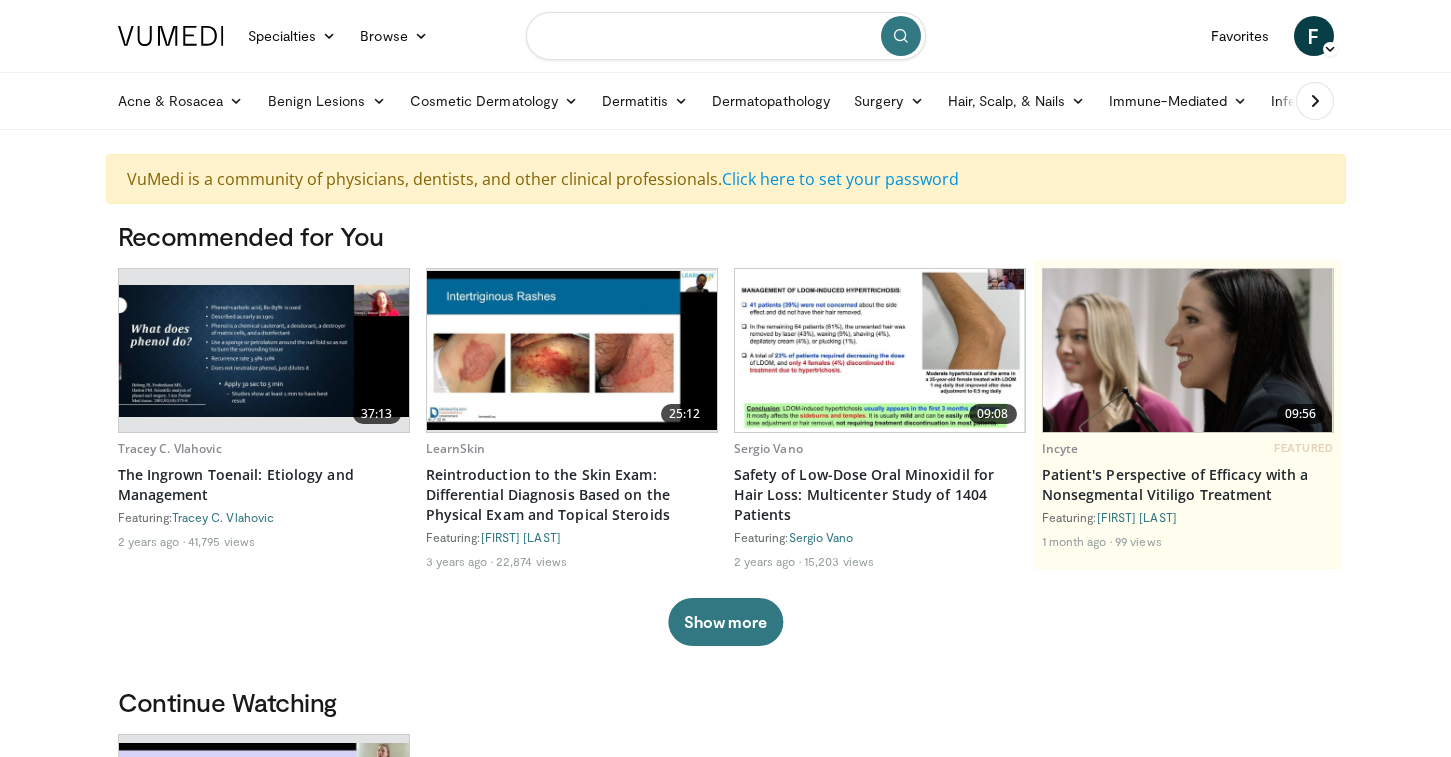 click at bounding box center [726, 36] 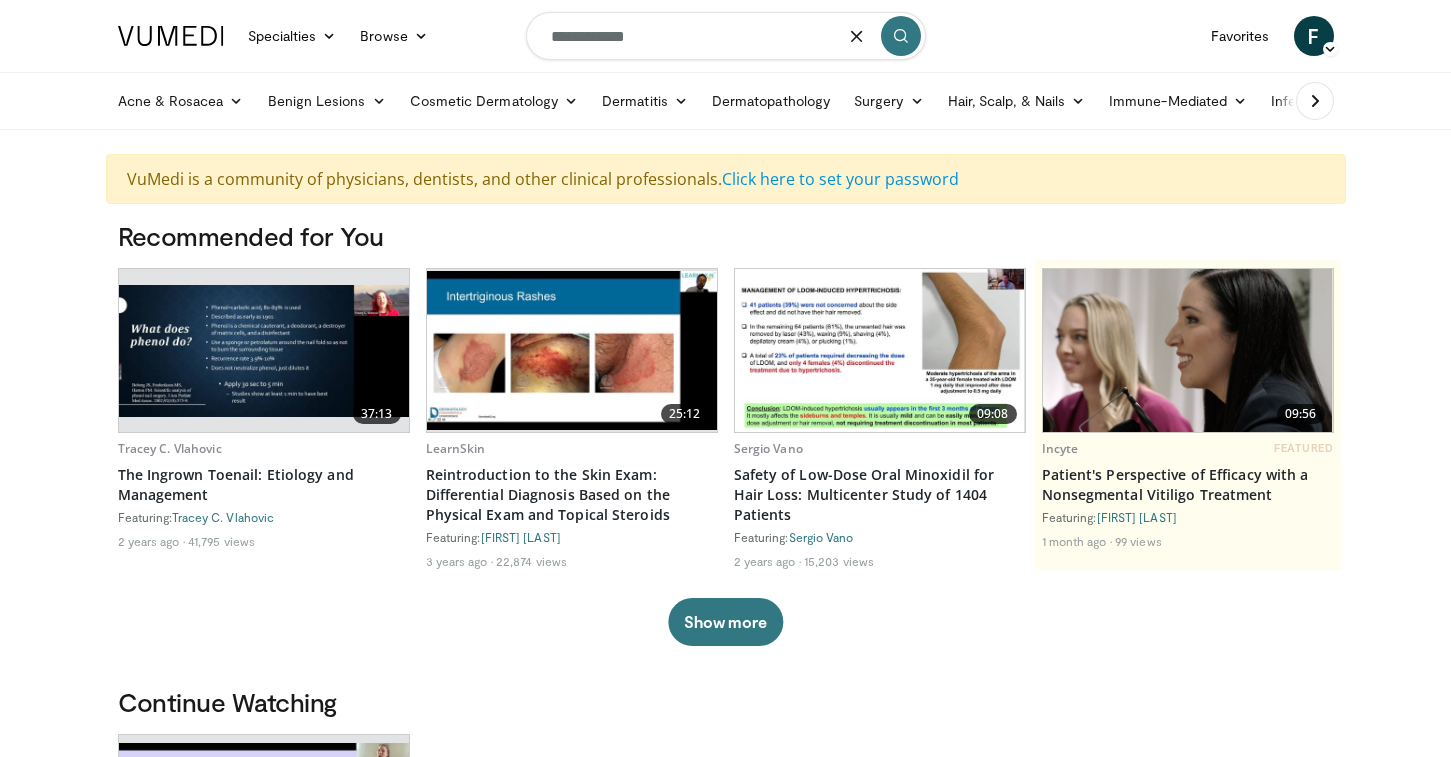 type on "**********" 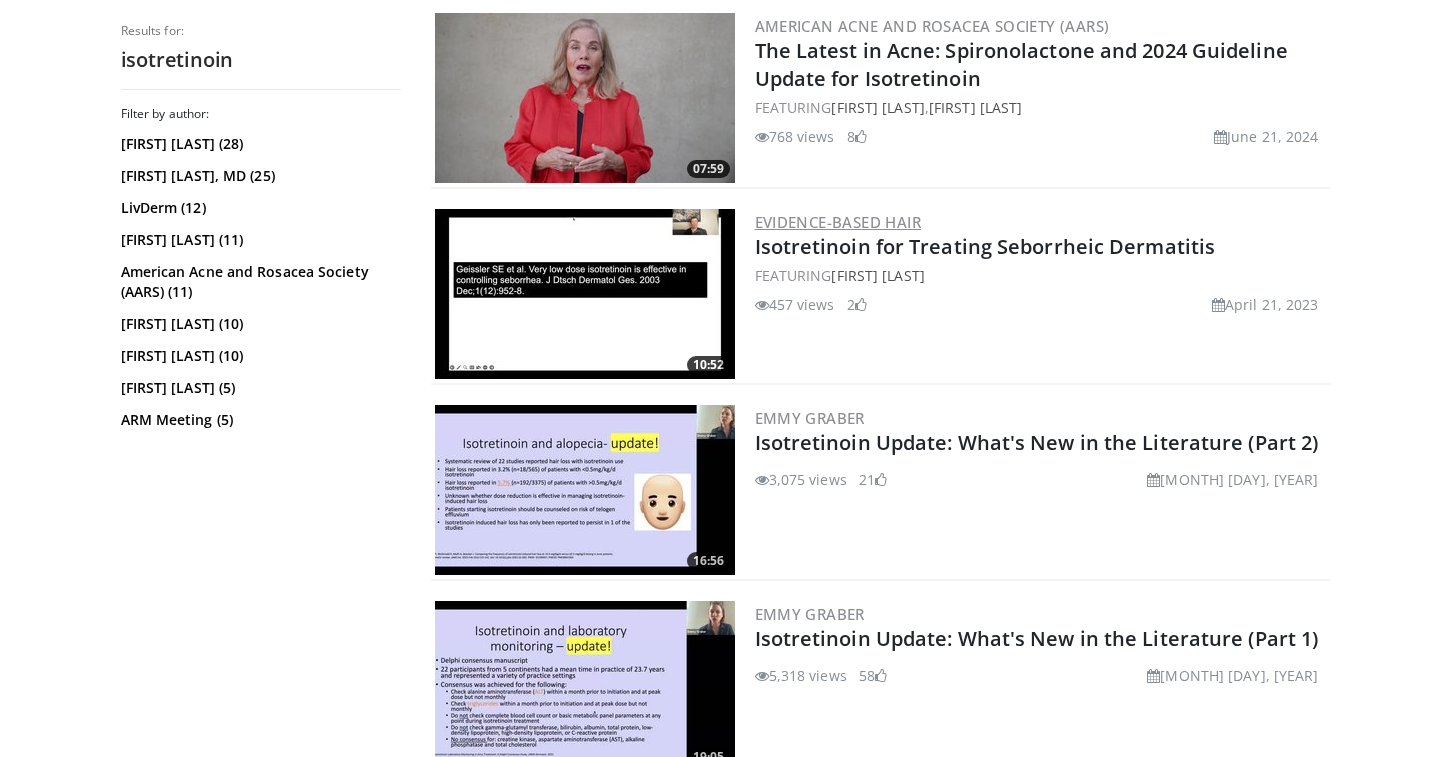 scroll, scrollTop: 3623, scrollLeft: 0, axis: vertical 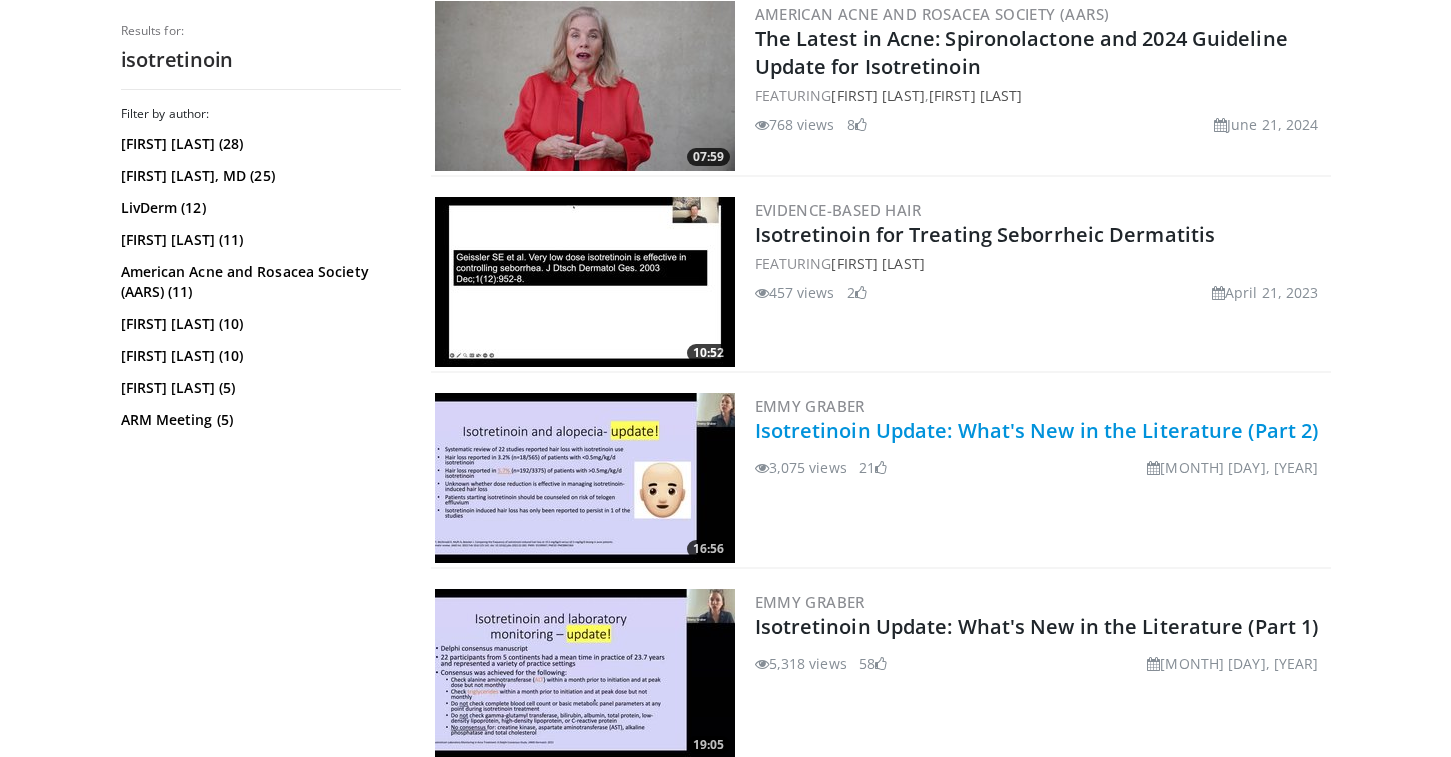 click on "Isotretinoin Update: What's New in the Literature (Part 2)" at bounding box center [1037, 430] 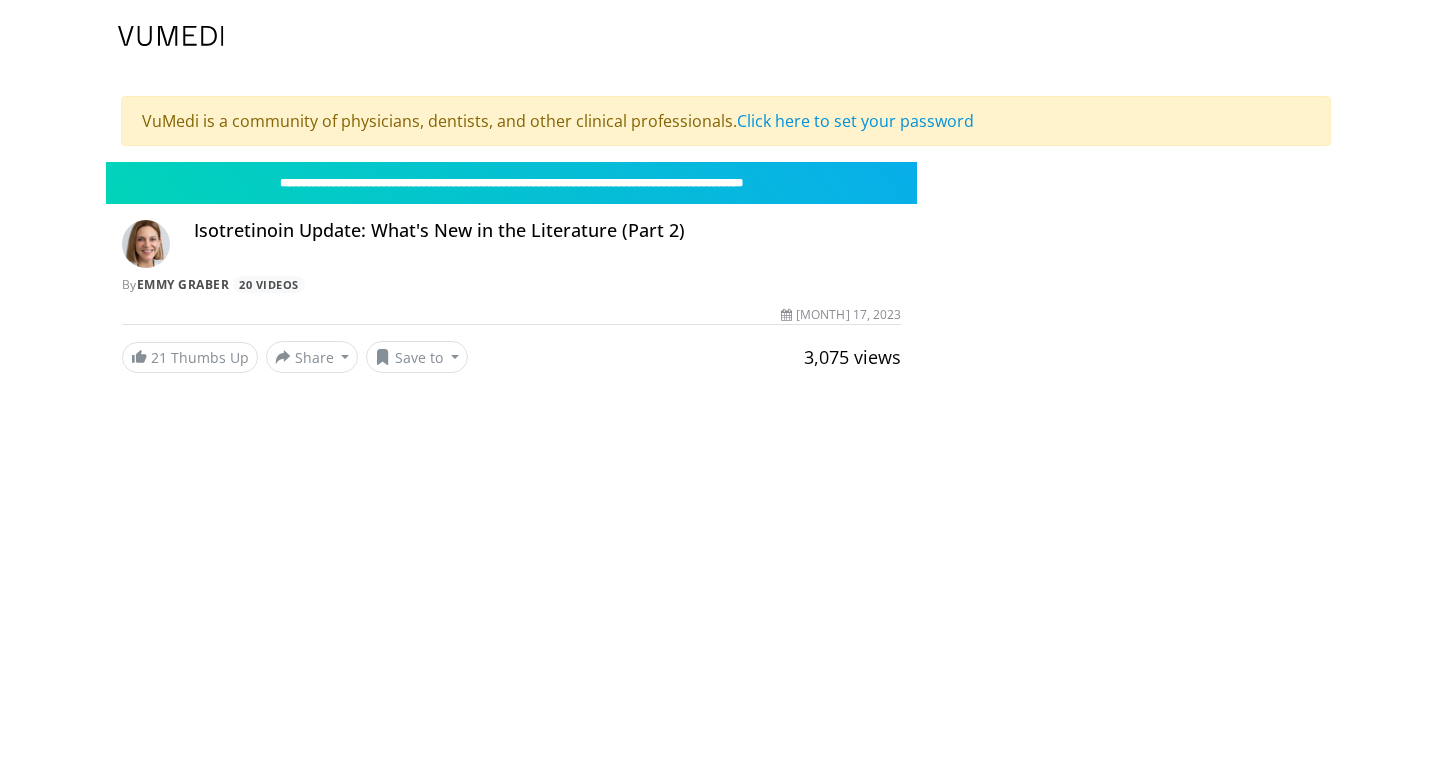 scroll, scrollTop: 0, scrollLeft: 0, axis: both 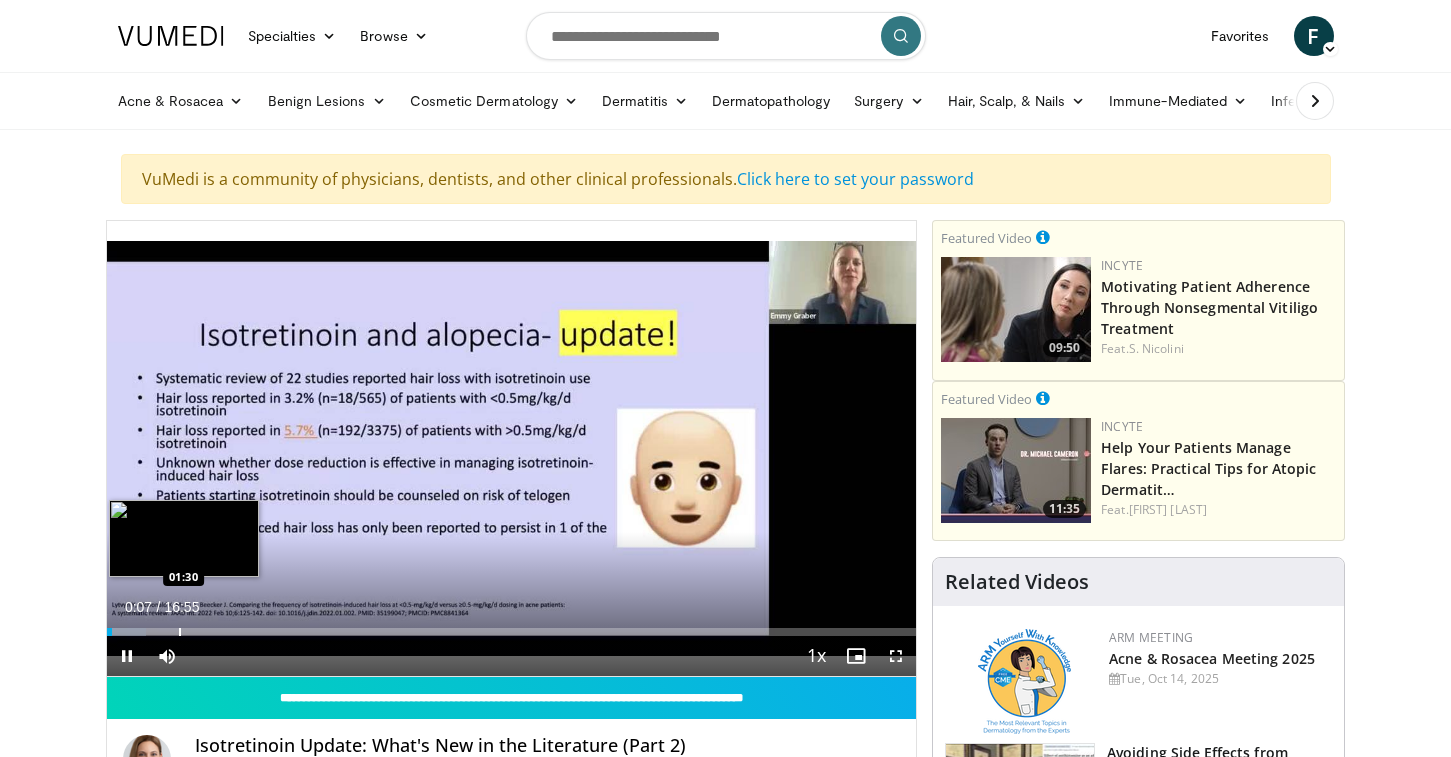 drag, startPoint x: 109, startPoint y: 632, endPoint x: 179, endPoint y: 633, distance: 70.00714 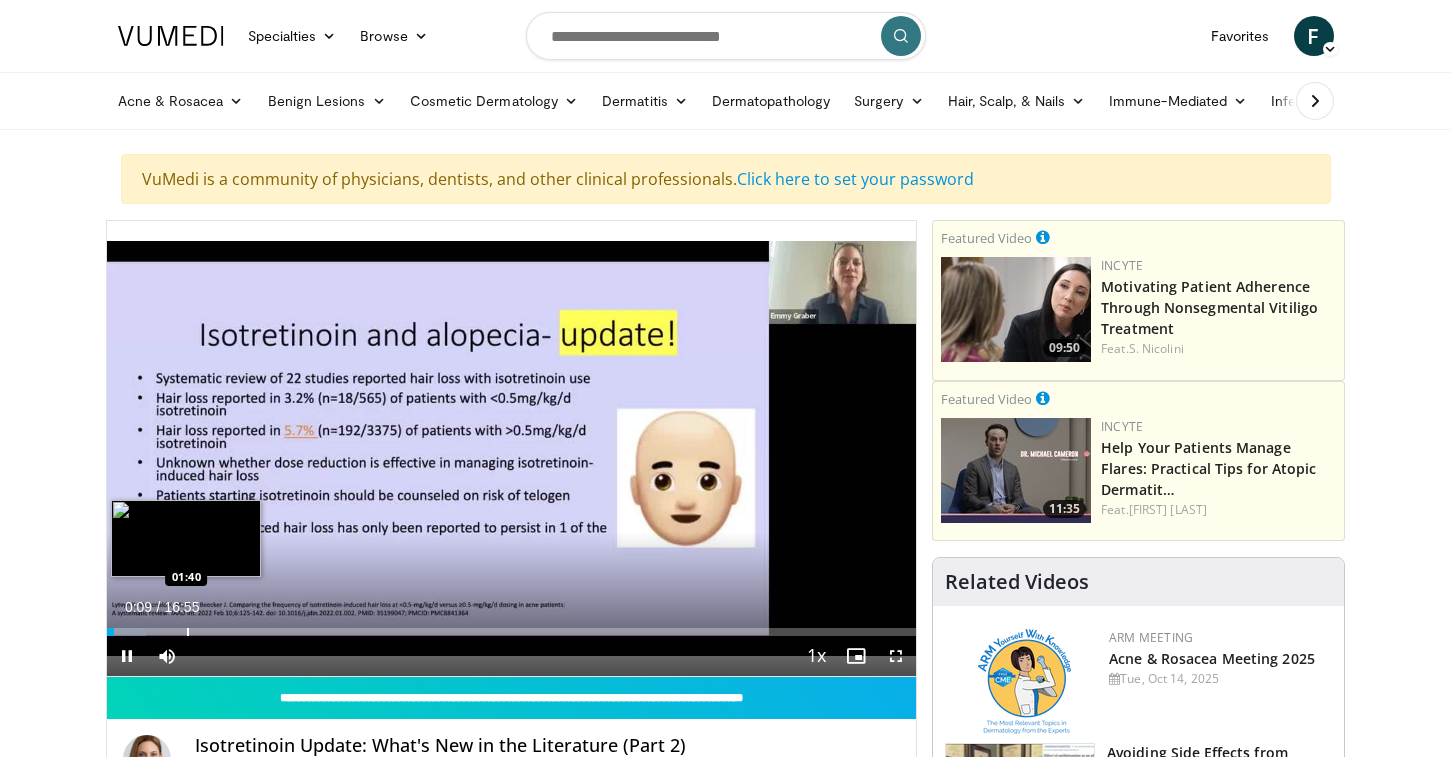 click at bounding box center [188, 632] 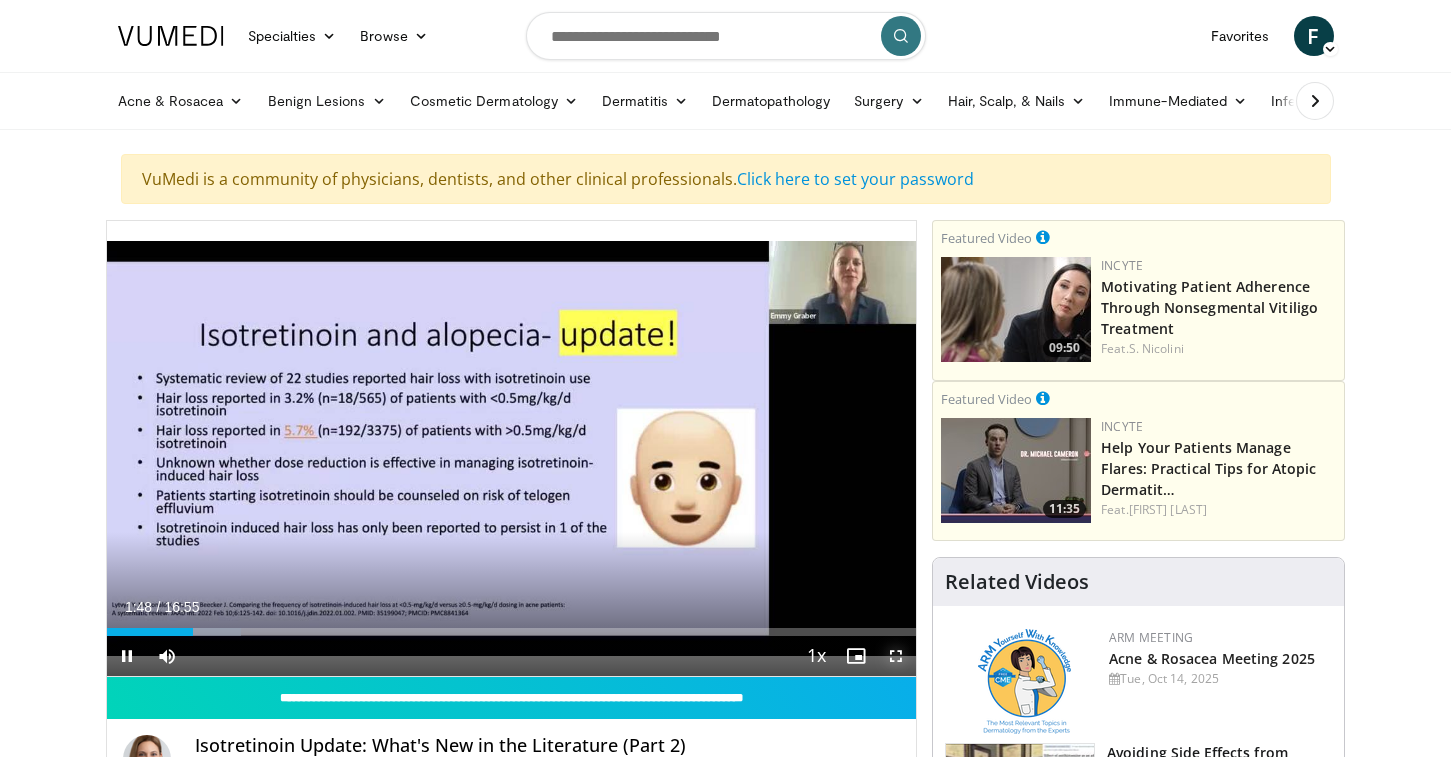 click at bounding box center [896, 656] 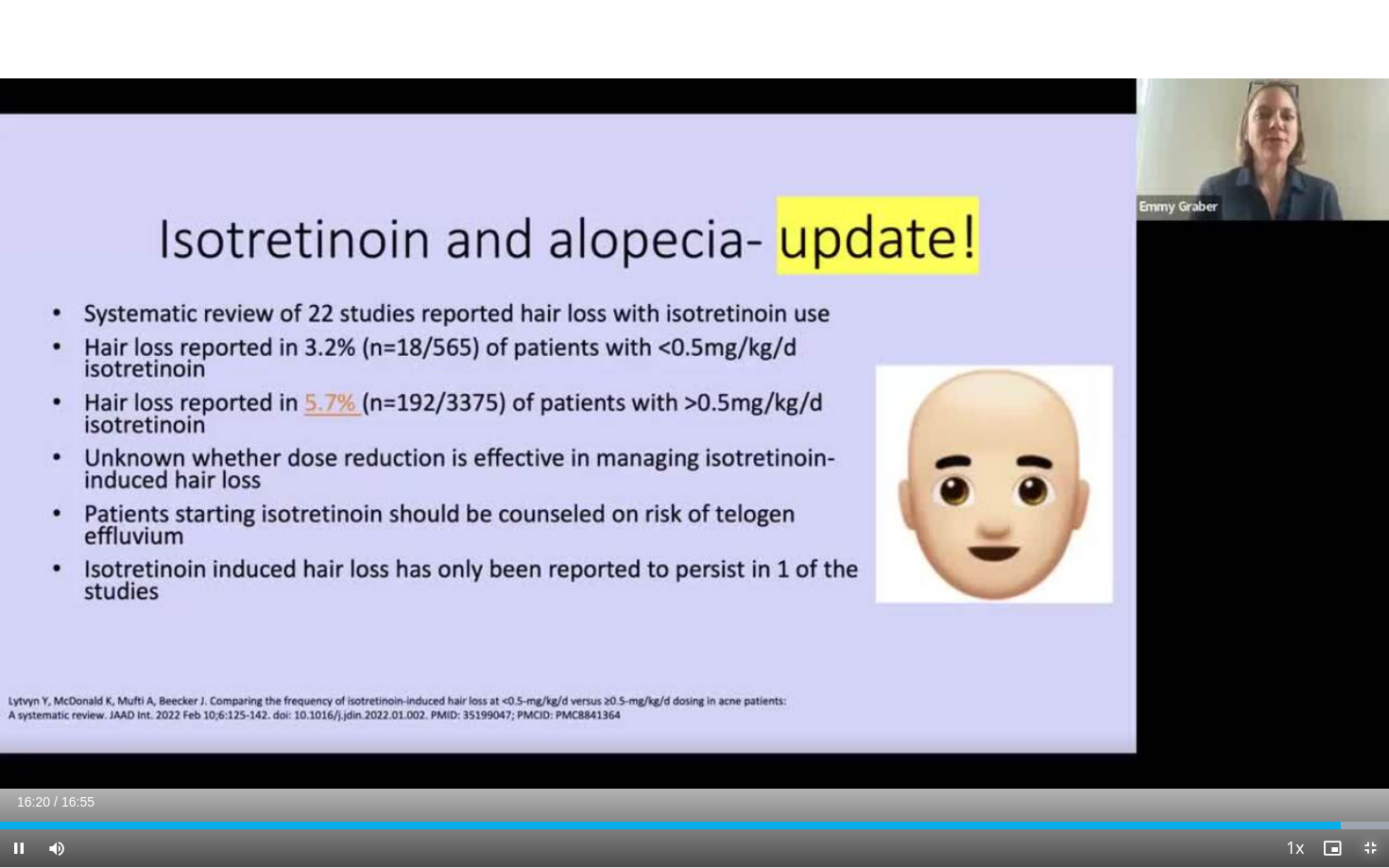 click at bounding box center [1370, 848] 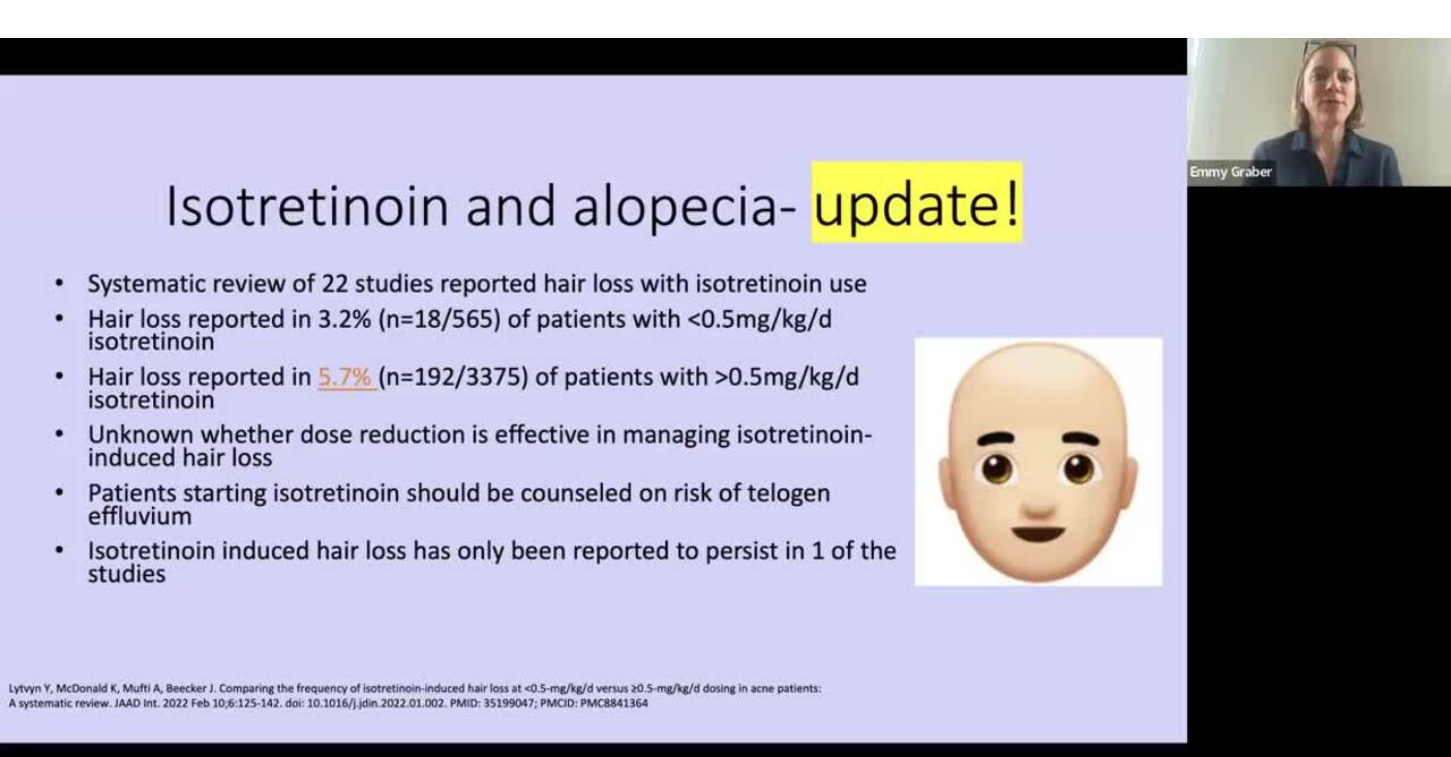 scroll, scrollTop: 0, scrollLeft: 0, axis: both 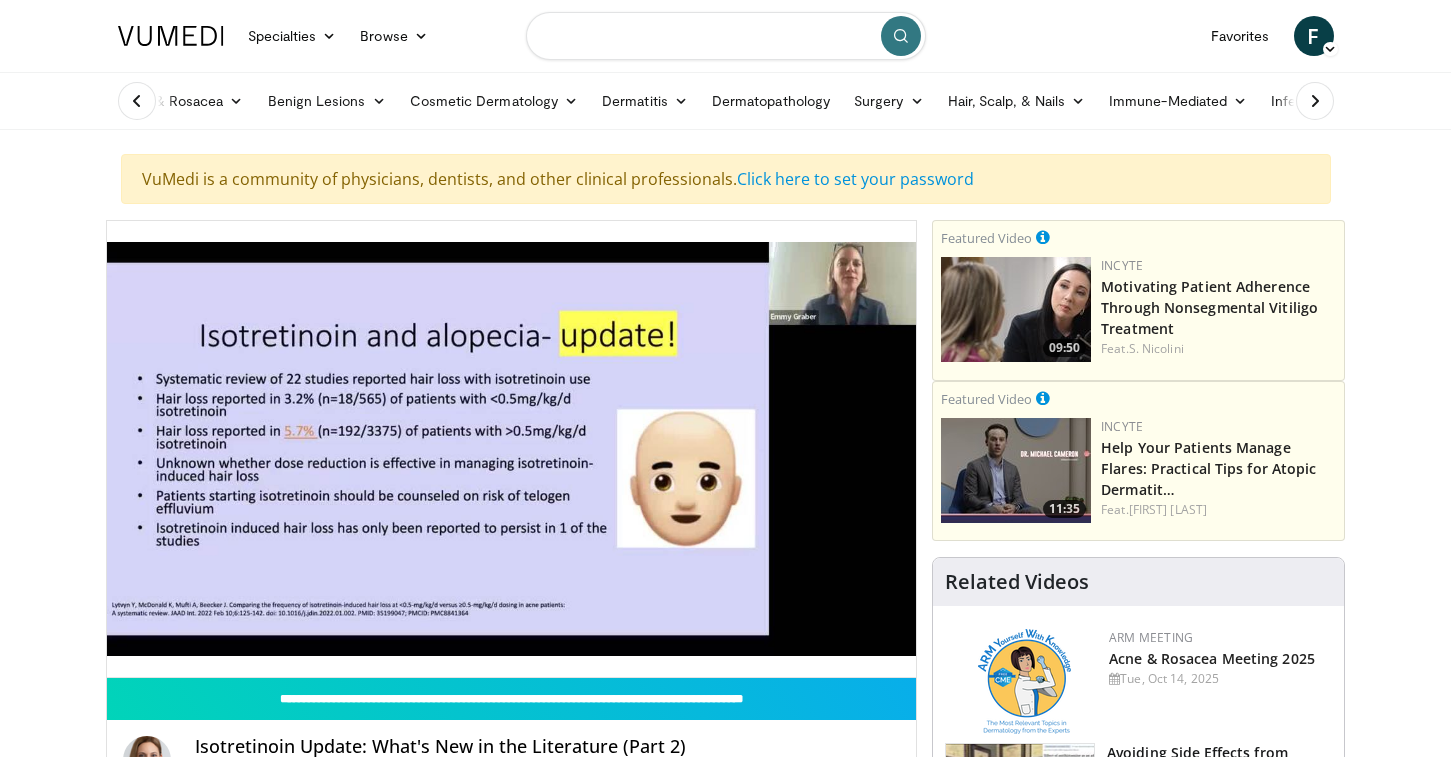 click at bounding box center (726, 36) 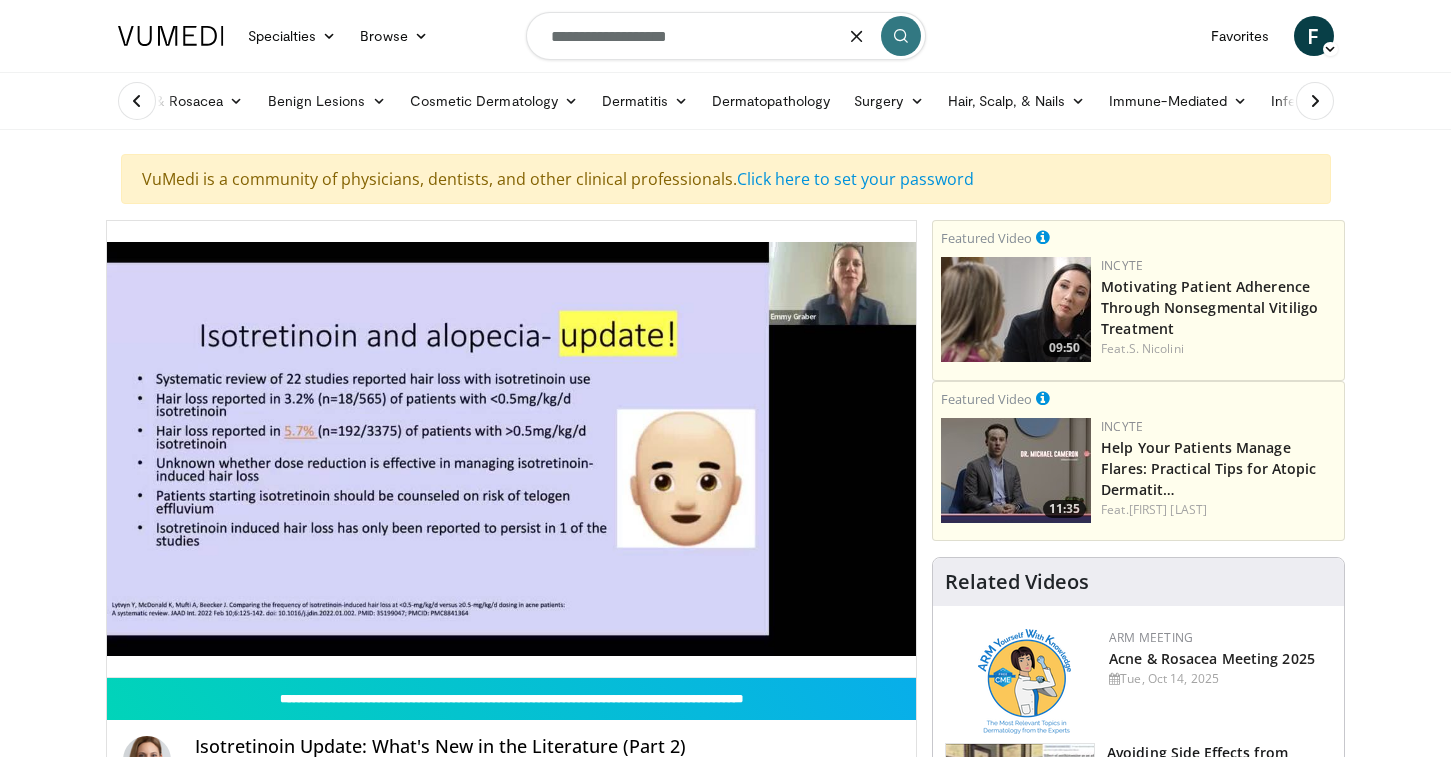 type on "**********" 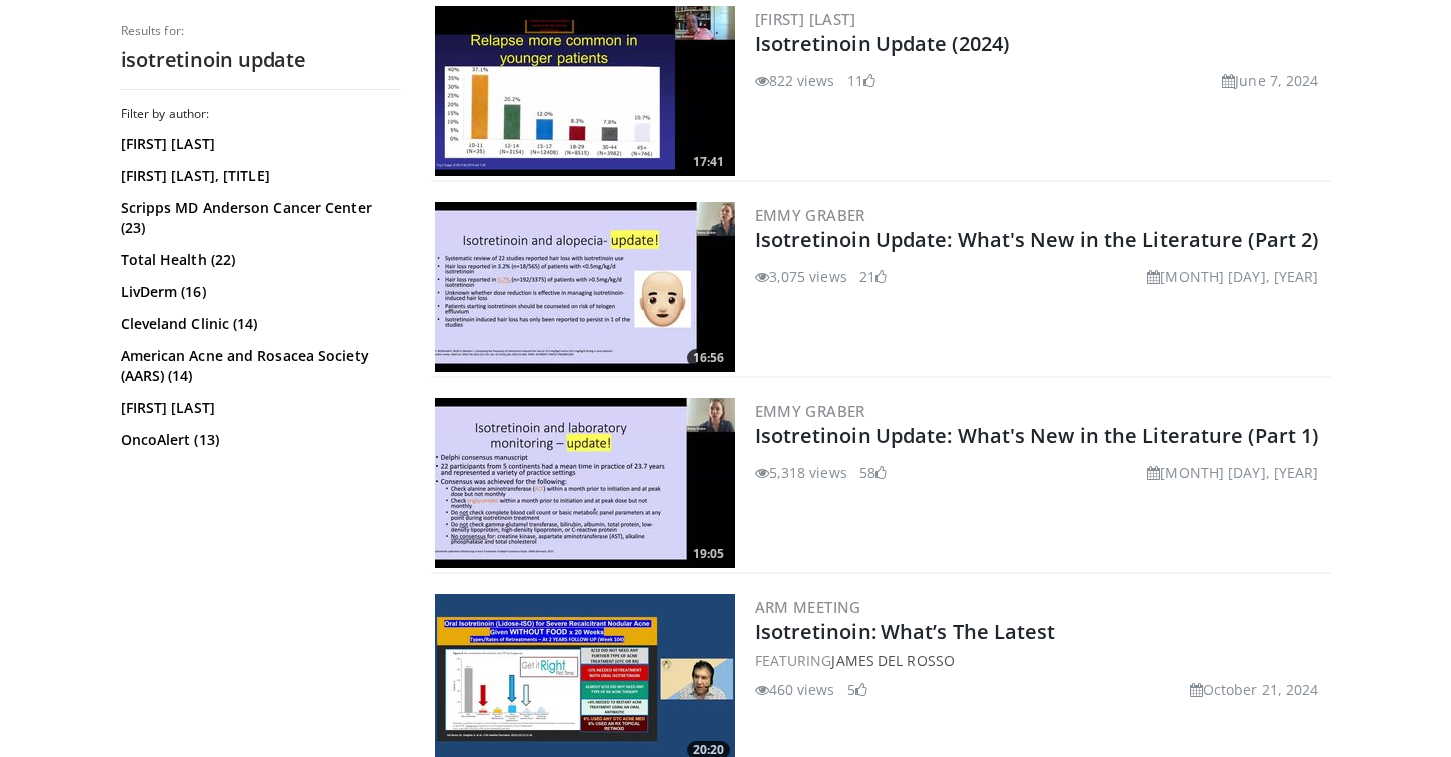 scroll, scrollTop: 674, scrollLeft: 0, axis: vertical 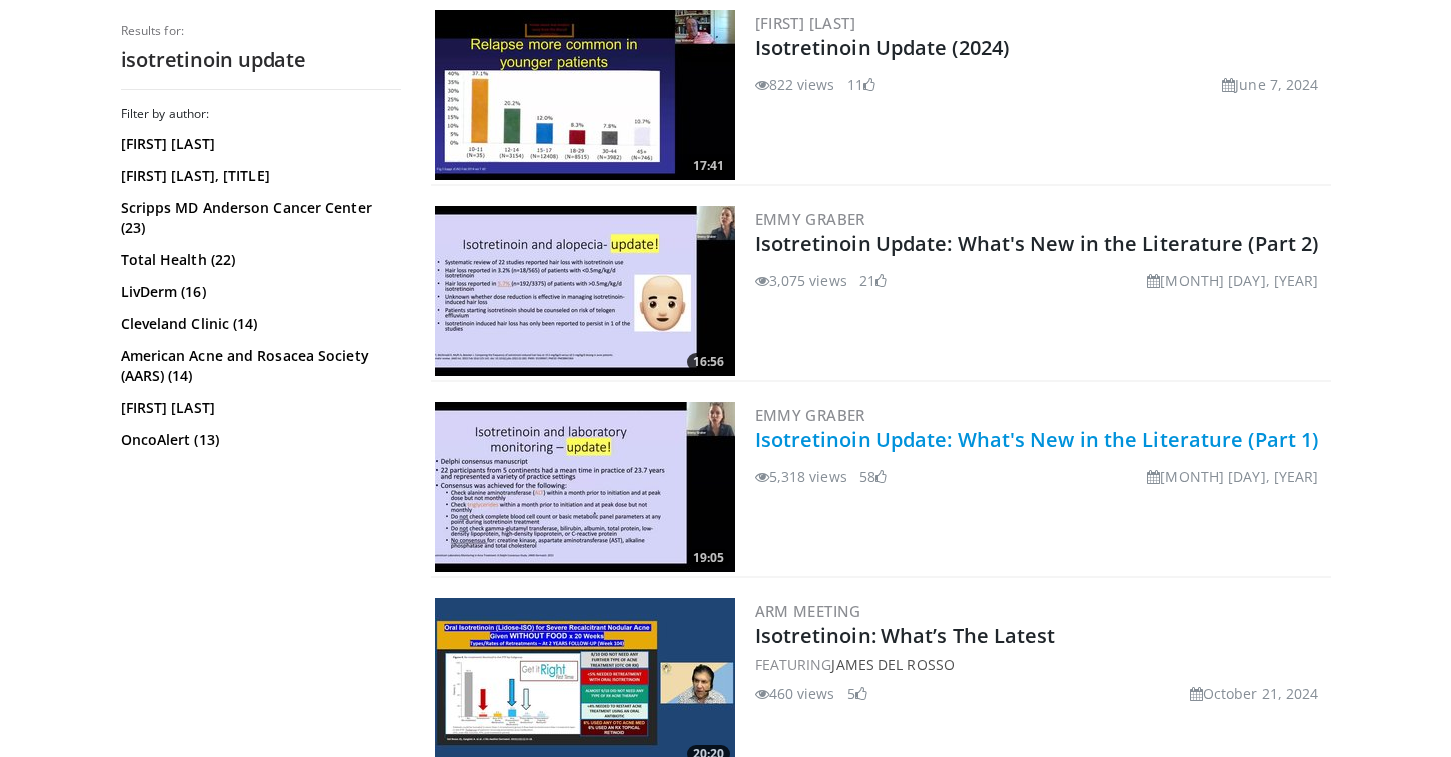 click on "Isotretinoin Update: What's New in the Literature (Part 1)" at bounding box center (1037, 439) 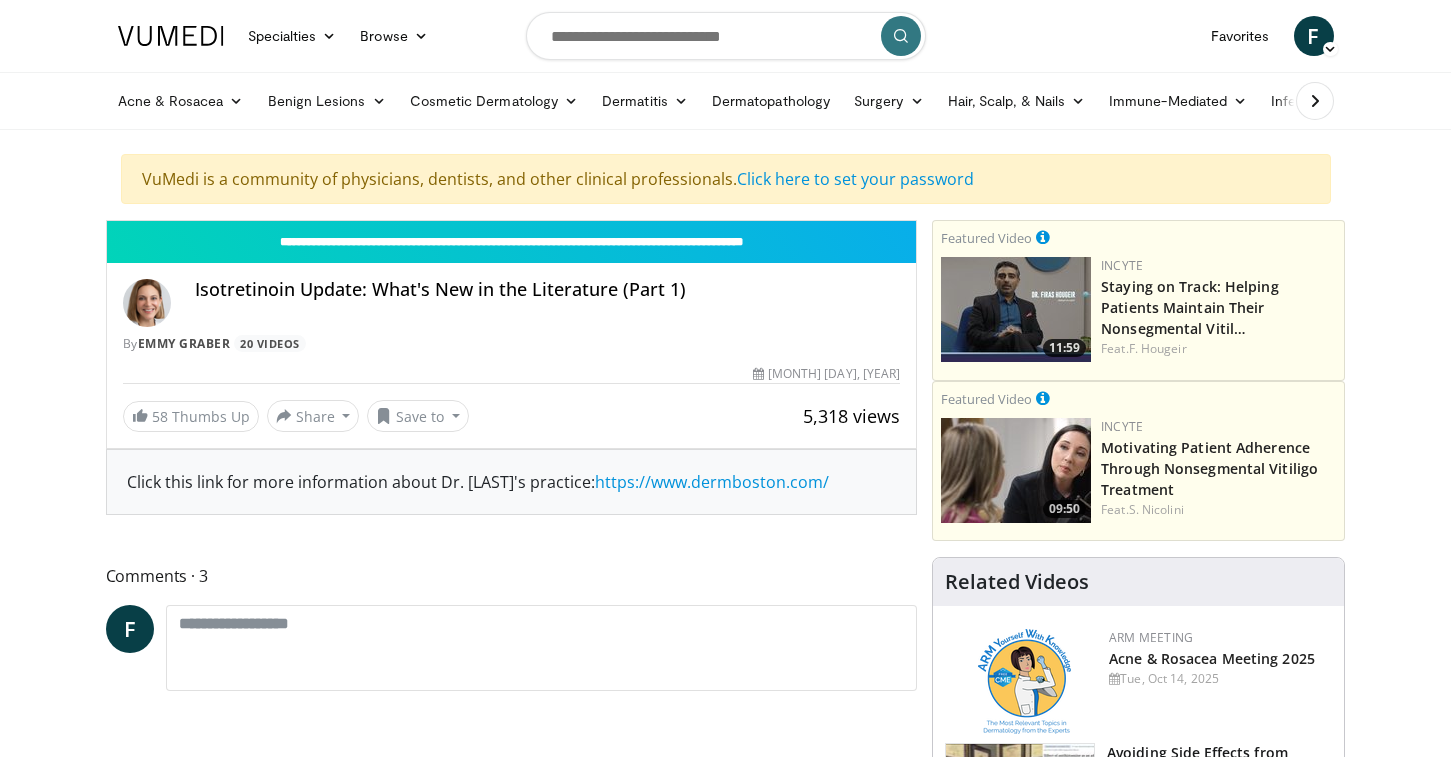 scroll, scrollTop: 0, scrollLeft: 0, axis: both 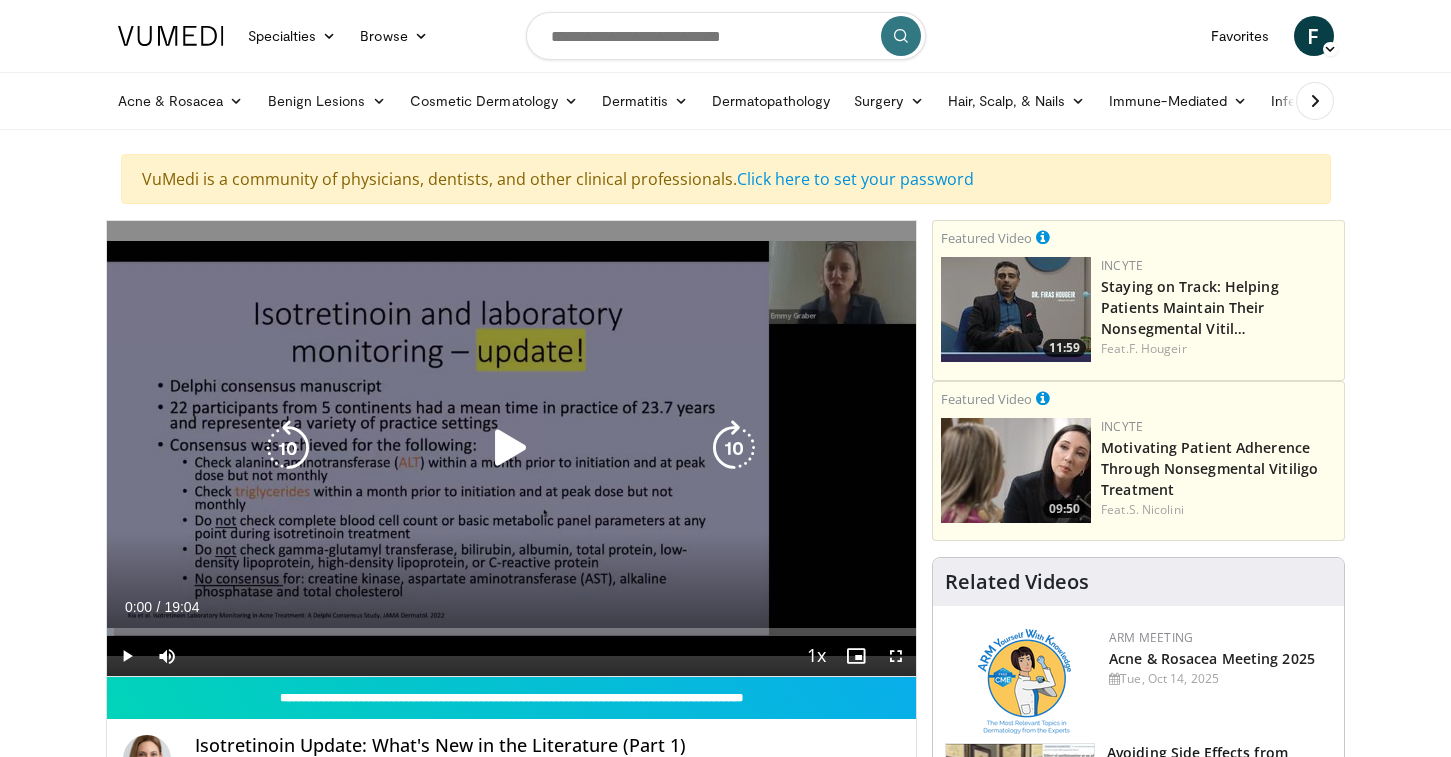click at bounding box center (511, 448) 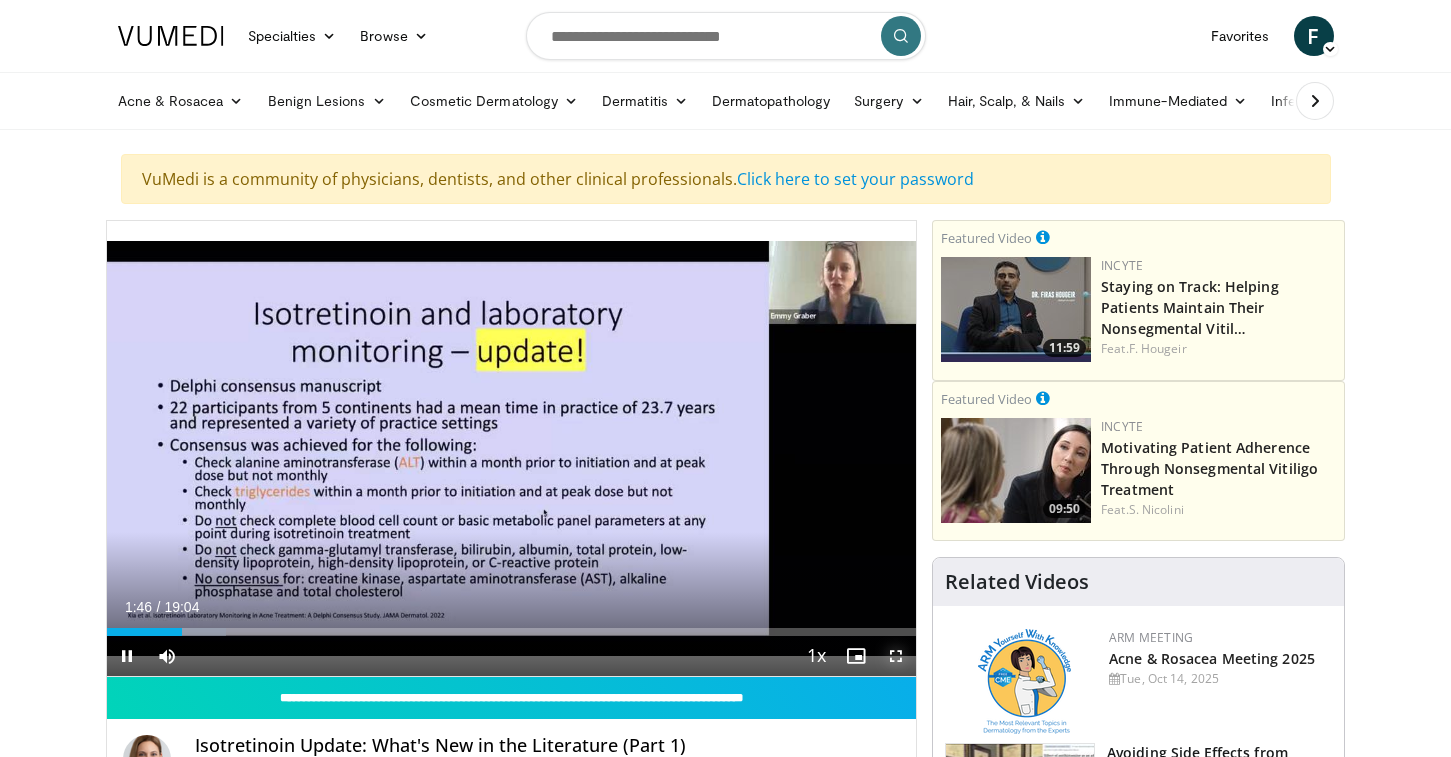 click at bounding box center (896, 656) 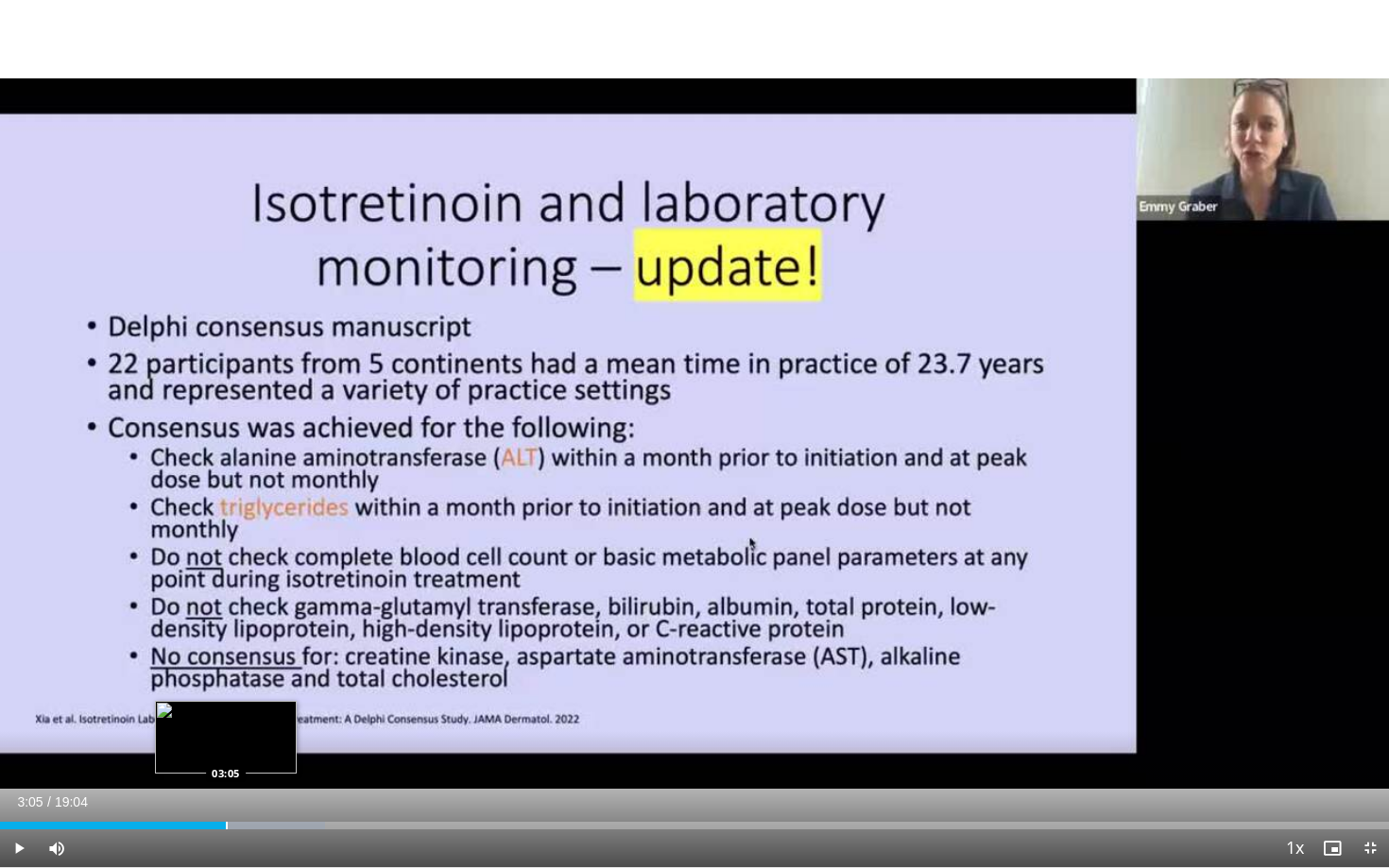 drag, startPoint x: 241, startPoint y: 825, endPoint x: 226, endPoint y: 821, distance: 15.524175 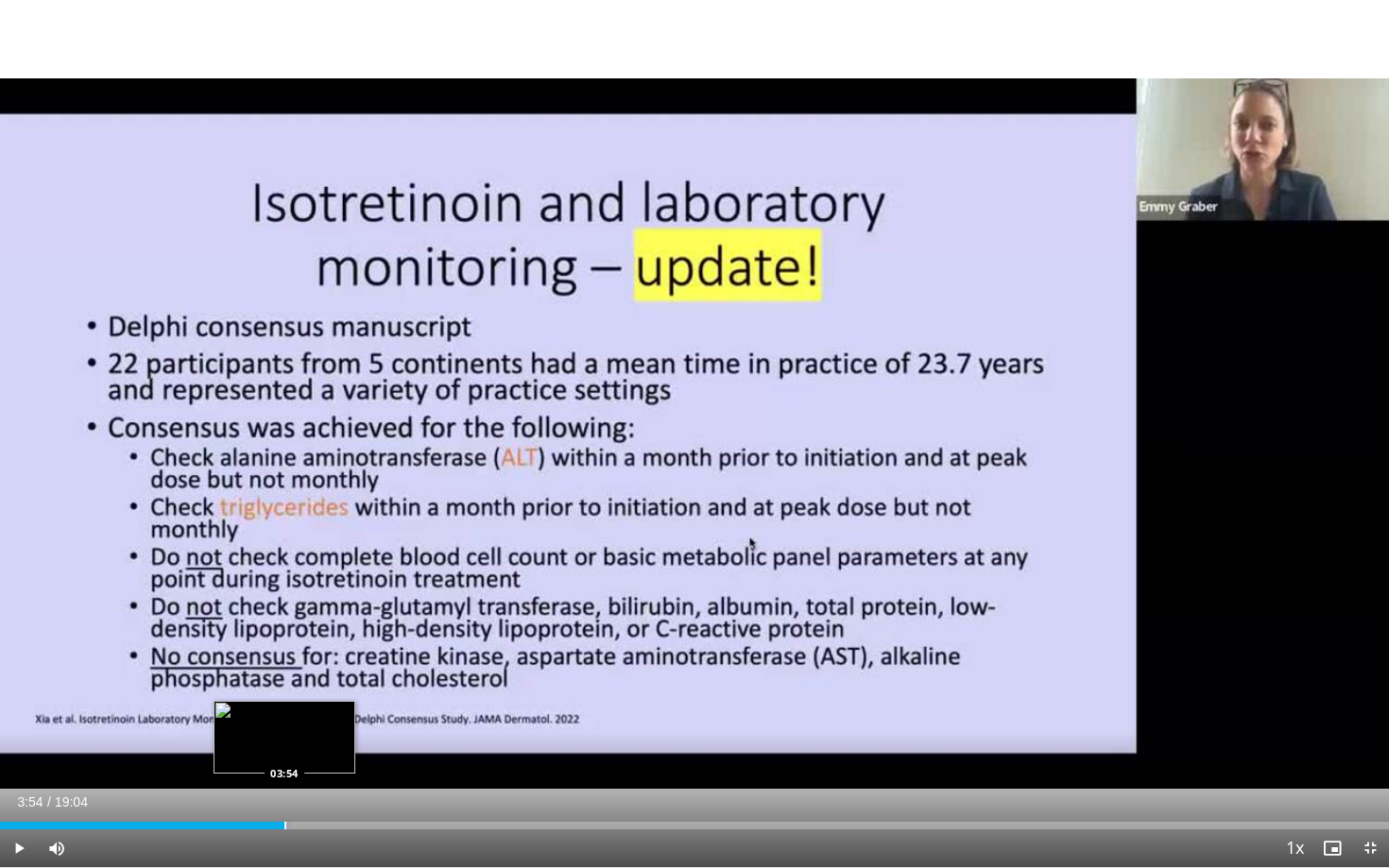 drag, startPoint x: 323, startPoint y: 827, endPoint x: 284, endPoint y: 825, distance: 39.051248 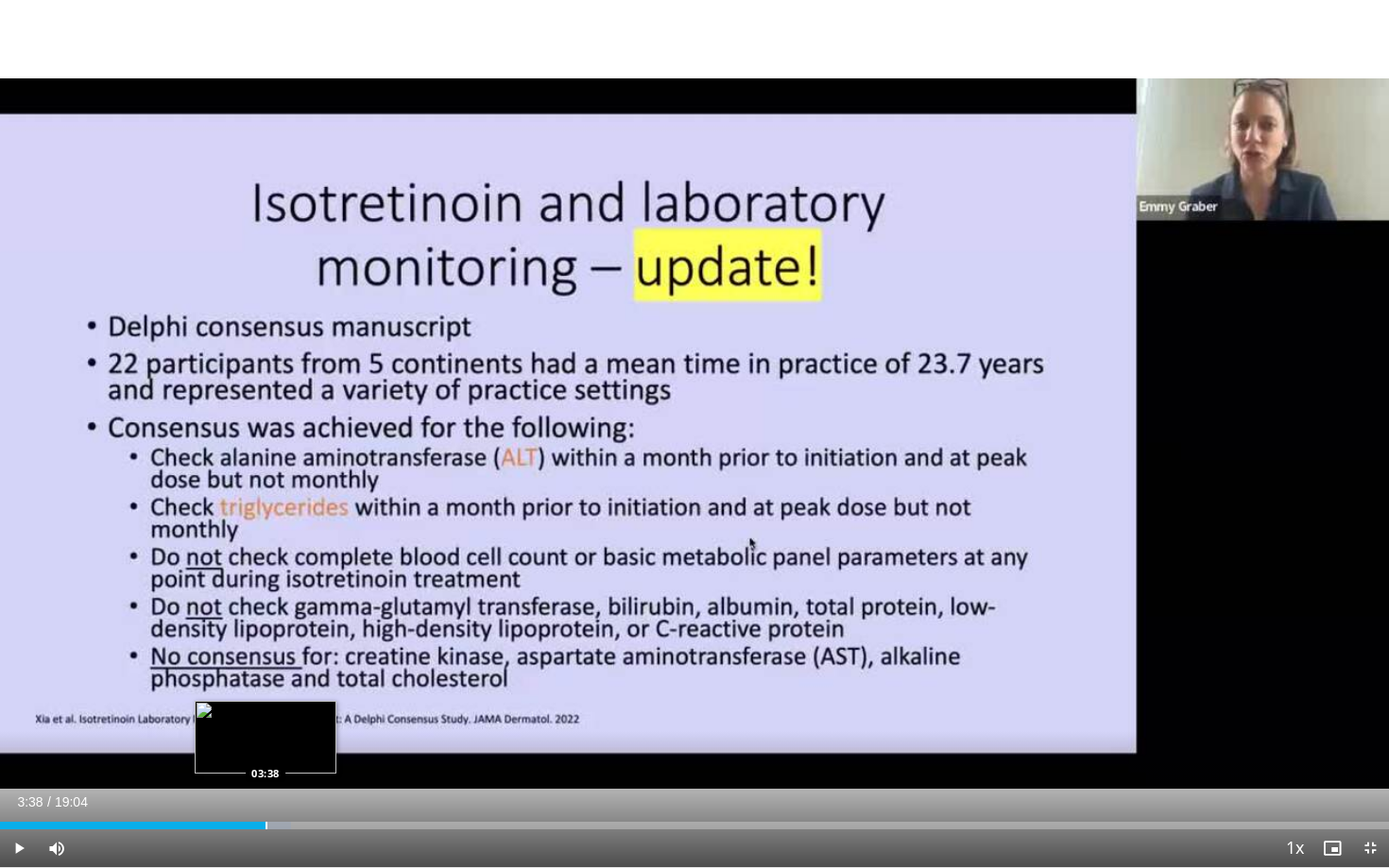 drag, startPoint x: 297, startPoint y: 824, endPoint x: 265, endPoint y: 822, distance: 32.062439 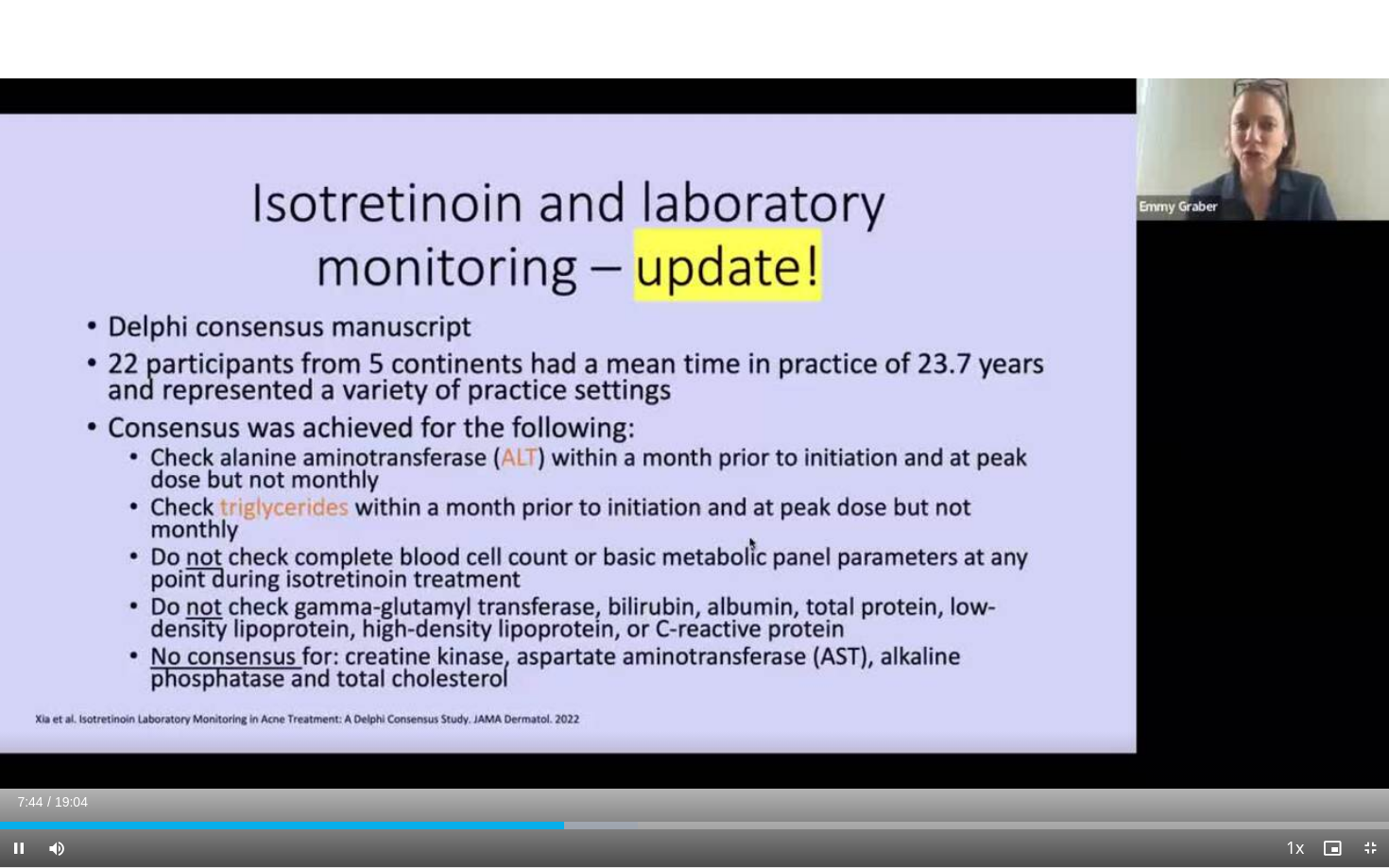 drag, startPoint x: 557, startPoint y: 829, endPoint x: 513, endPoint y: 829, distance: 44 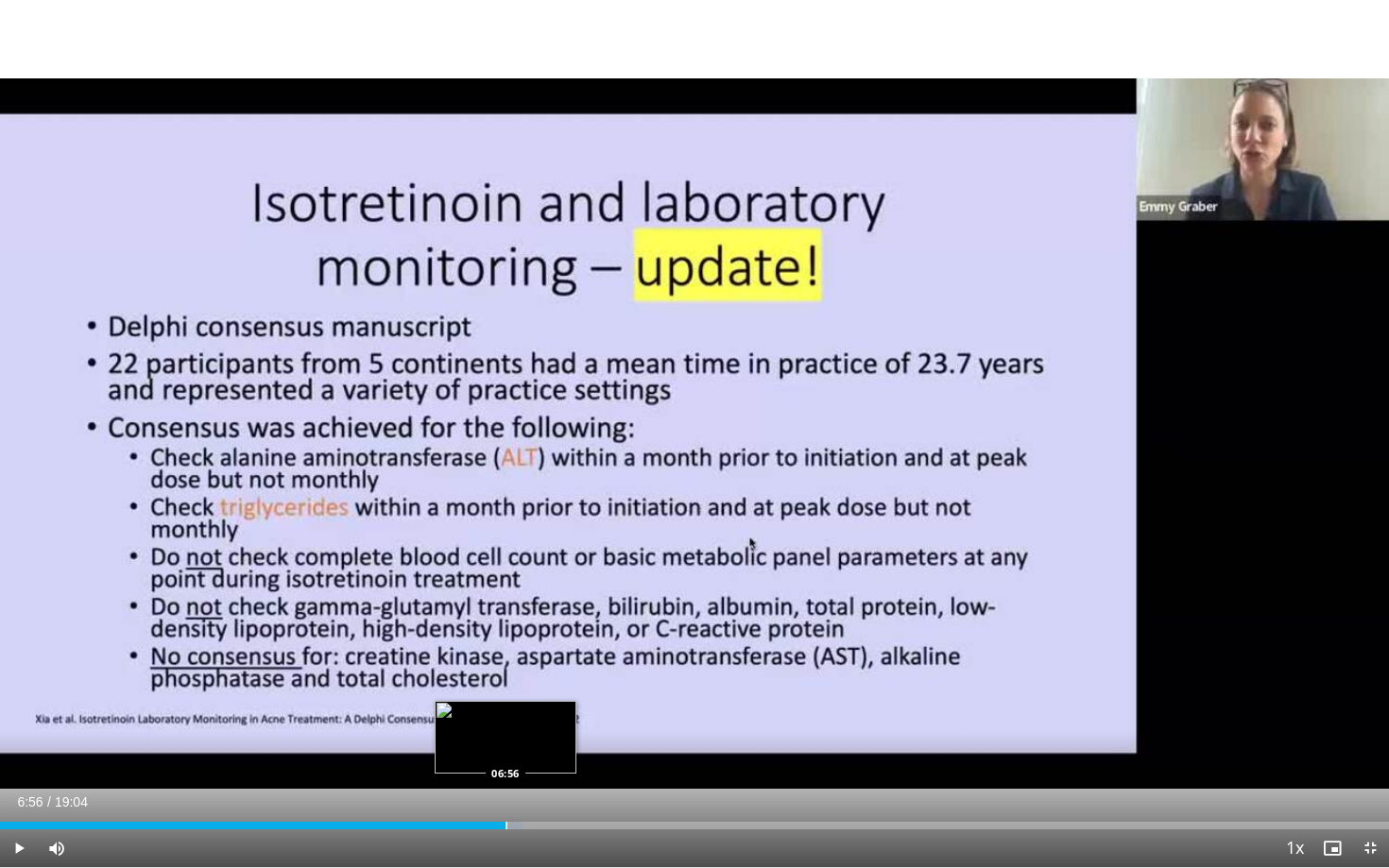 click at bounding box center [506, 825] 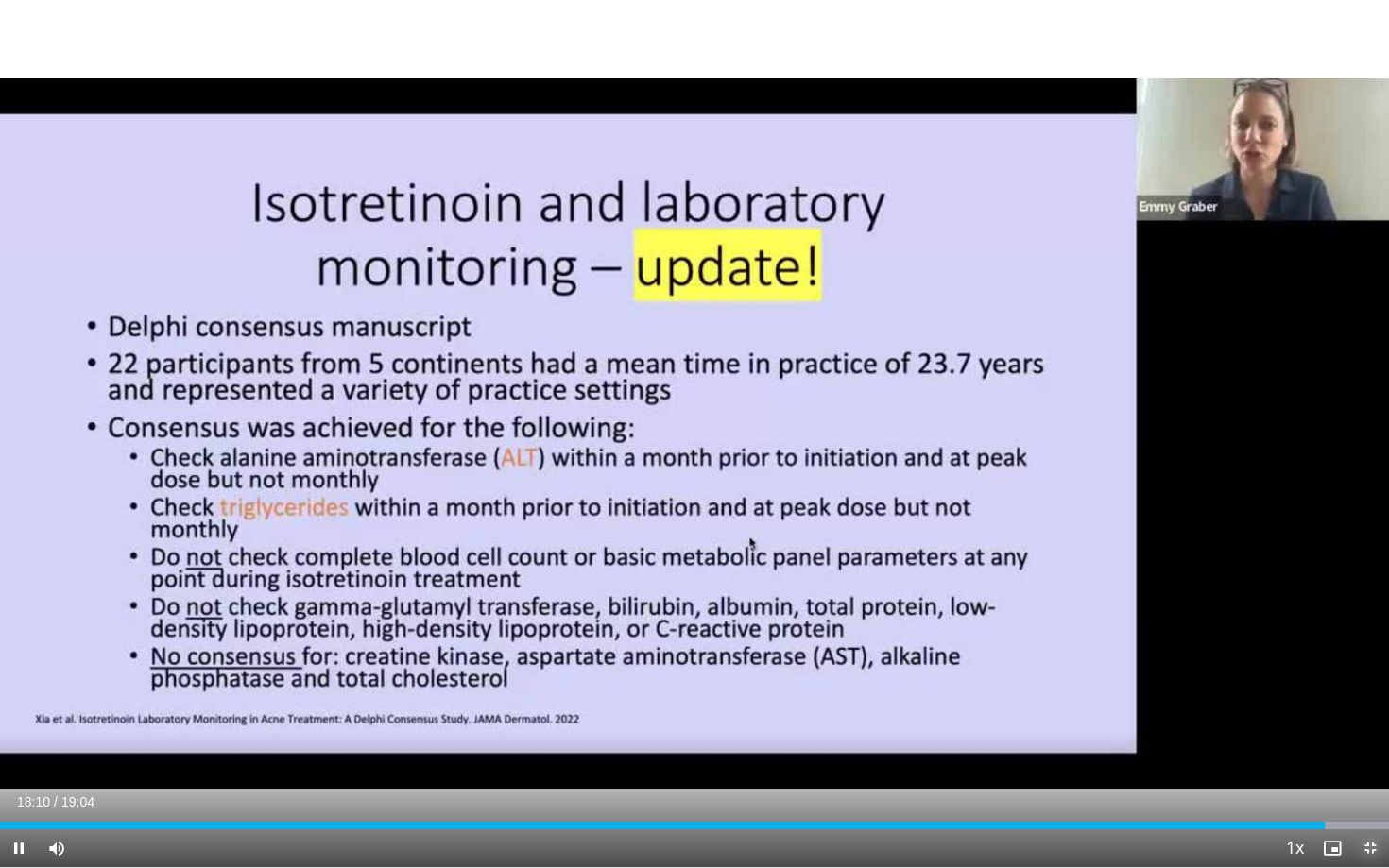 click at bounding box center [1370, 848] 